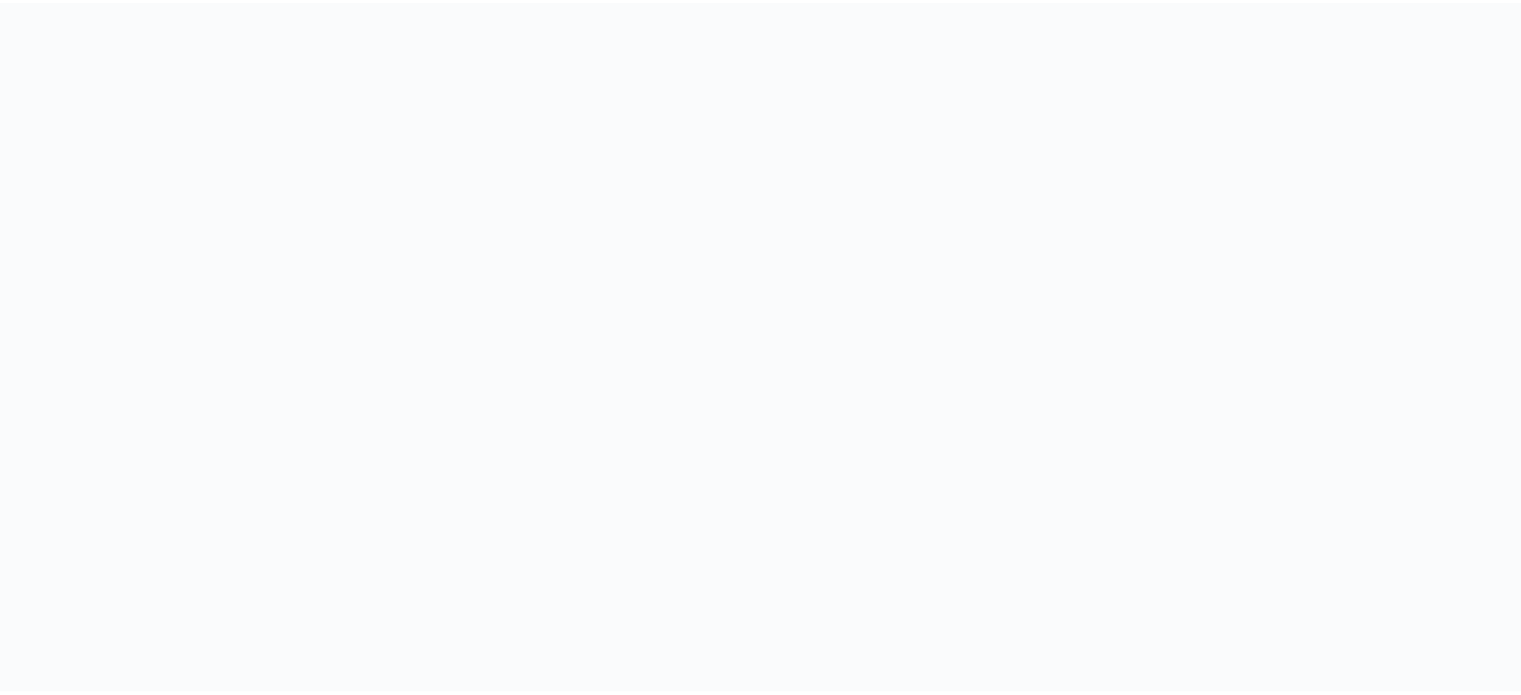scroll, scrollTop: 0, scrollLeft: 0, axis: both 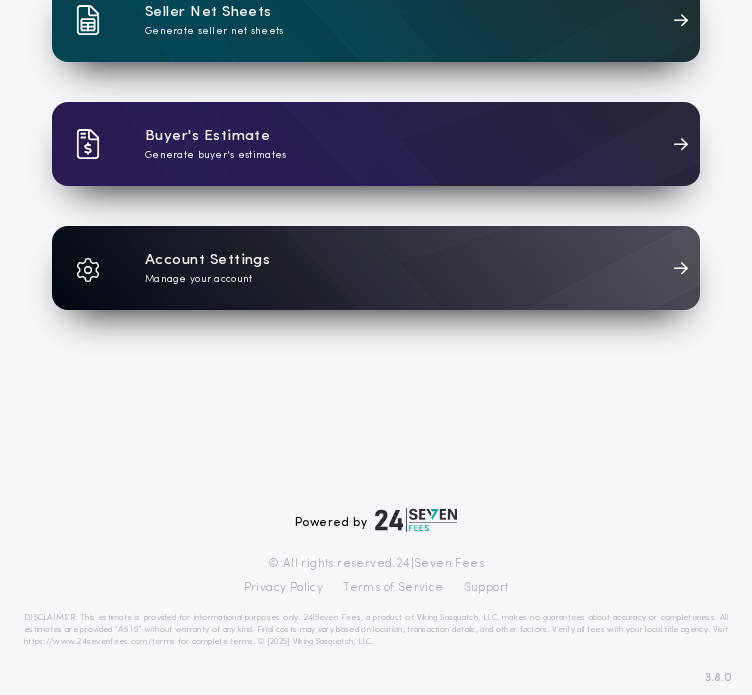click on "Account Settings" at bounding box center (207, 260) 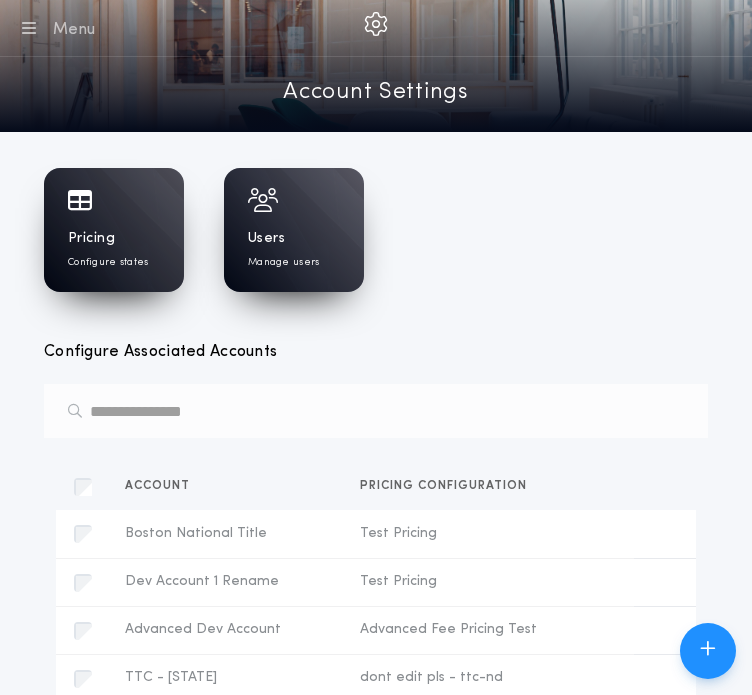 click on "Pricing Configure states" at bounding box center (114, 249) 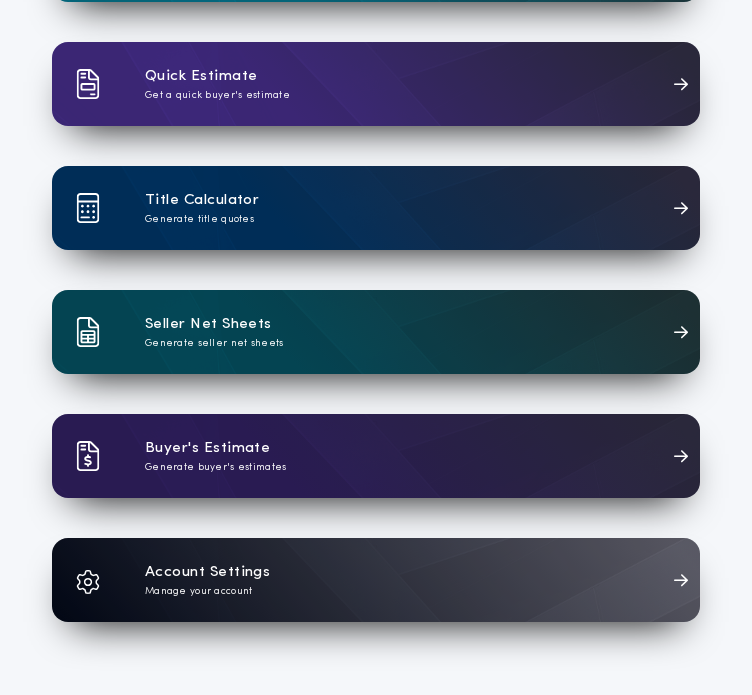 scroll, scrollTop: 460, scrollLeft: 0, axis: vertical 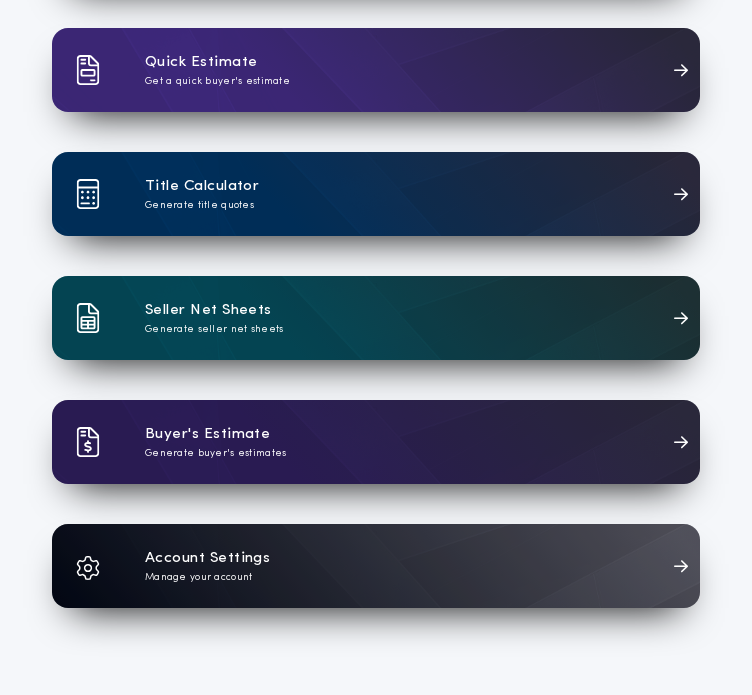 click on "Account Settings Manage your account" at bounding box center [376, 566] 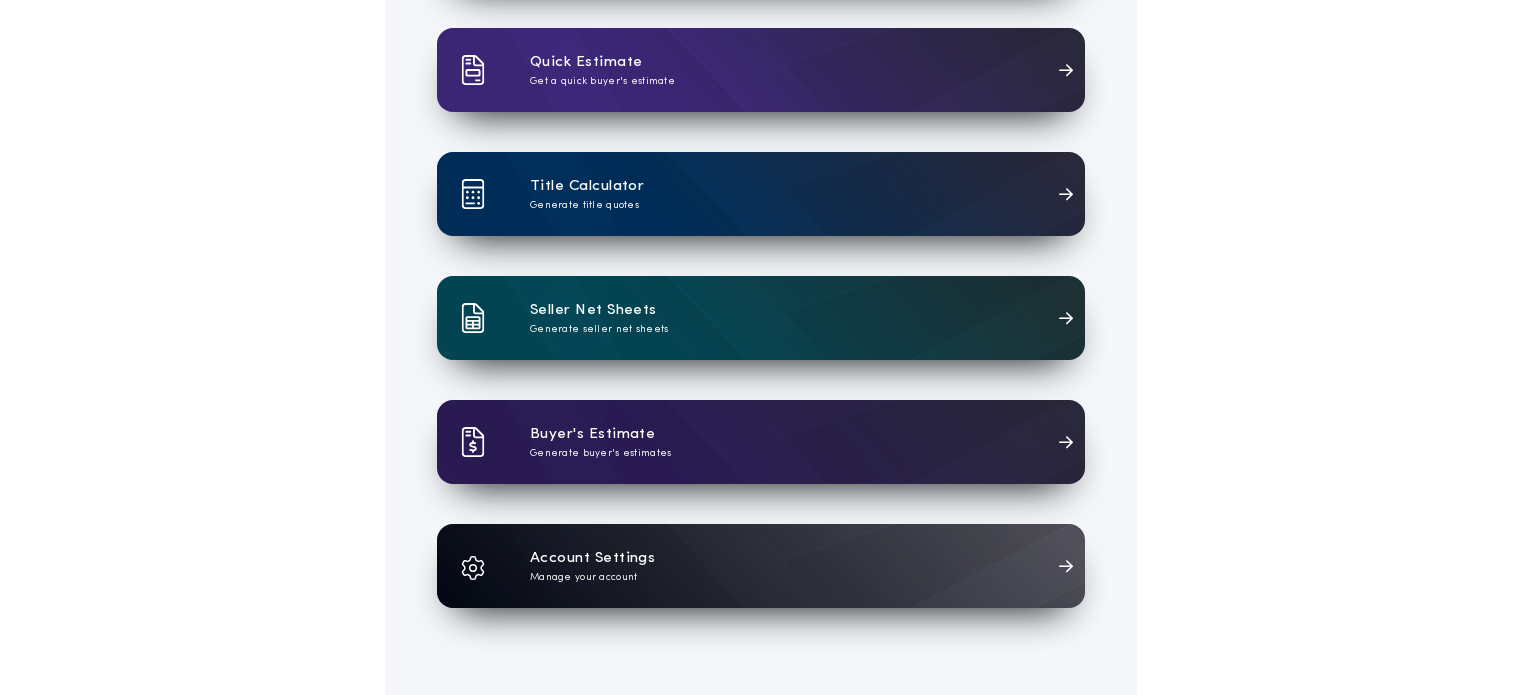 scroll, scrollTop: 0, scrollLeft: 0, axis: both 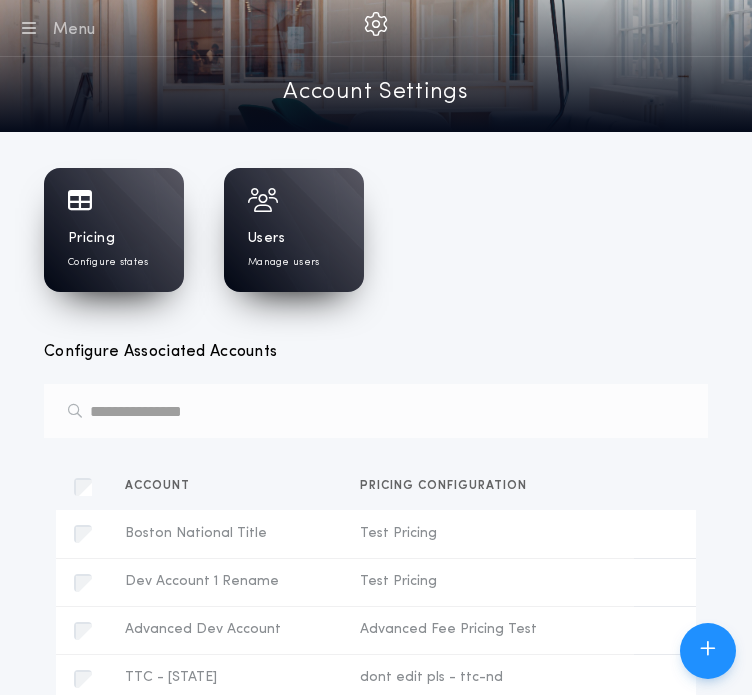 click on "Pricing Configure states Users Manage users" at bounding box center (376, 230) 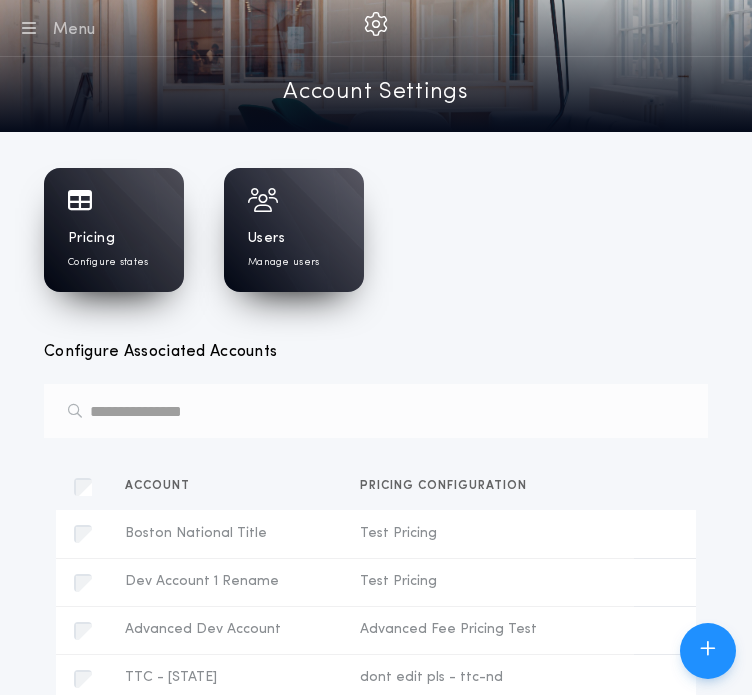 click on "Pricing Configure states" at bounding box center [114, 230] 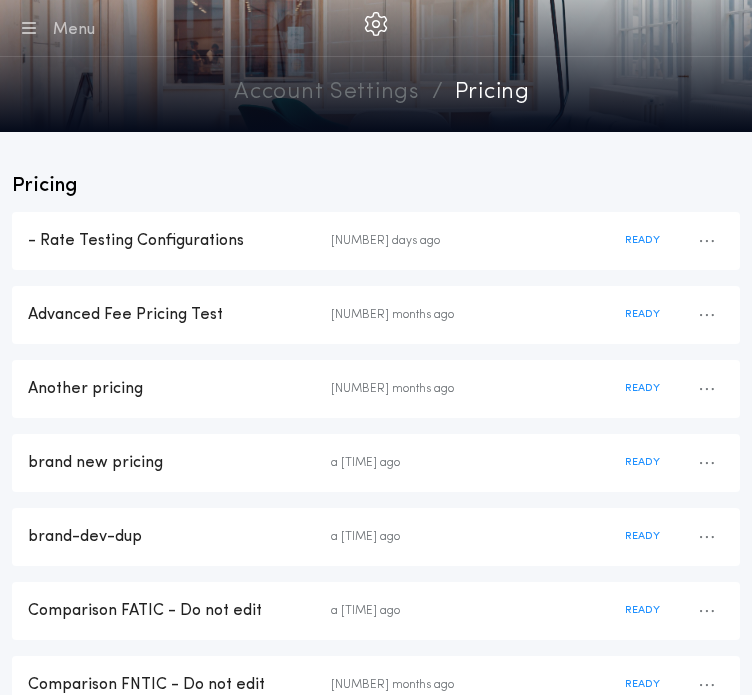 click on "Pricing" at bounding box center (376, 186) 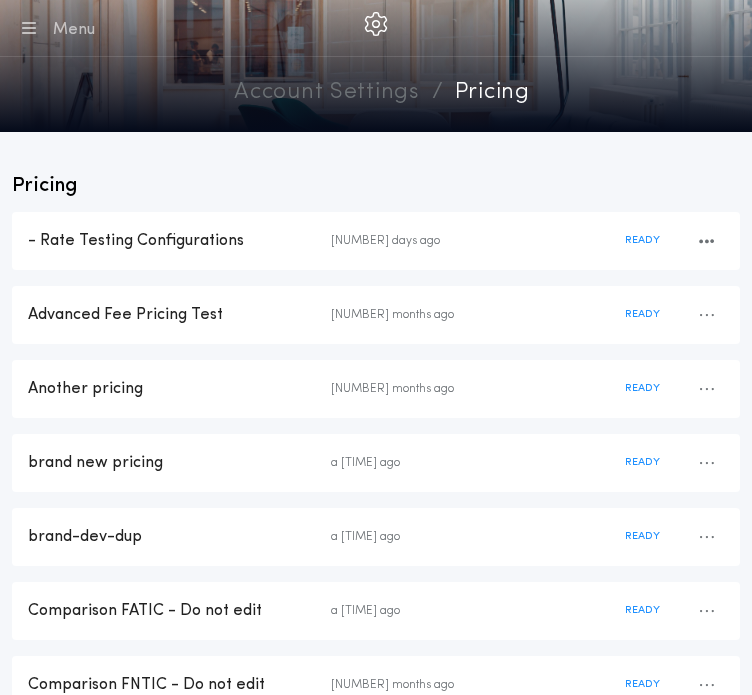 click on "- Rate Testing Configurations" at bounding box center (179, 241) 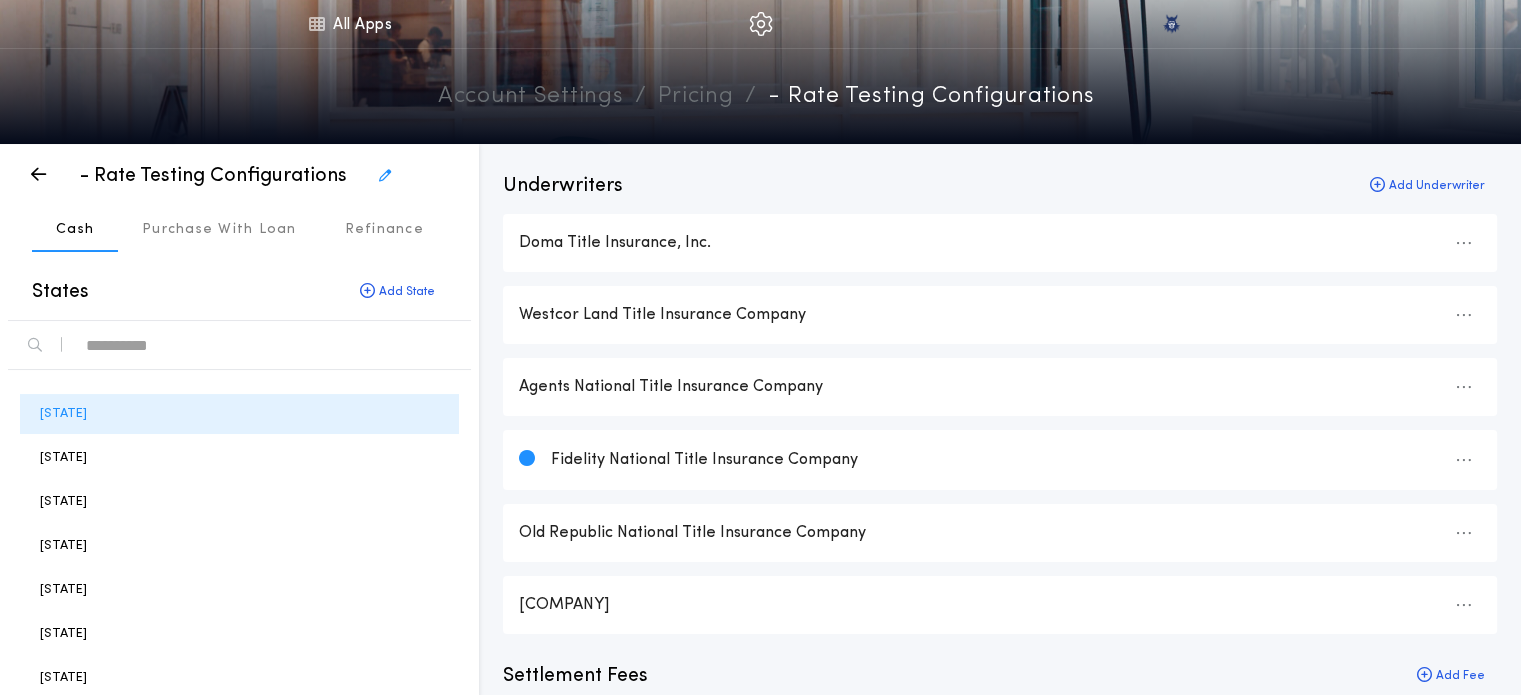 click at bounding box center [270, 345] 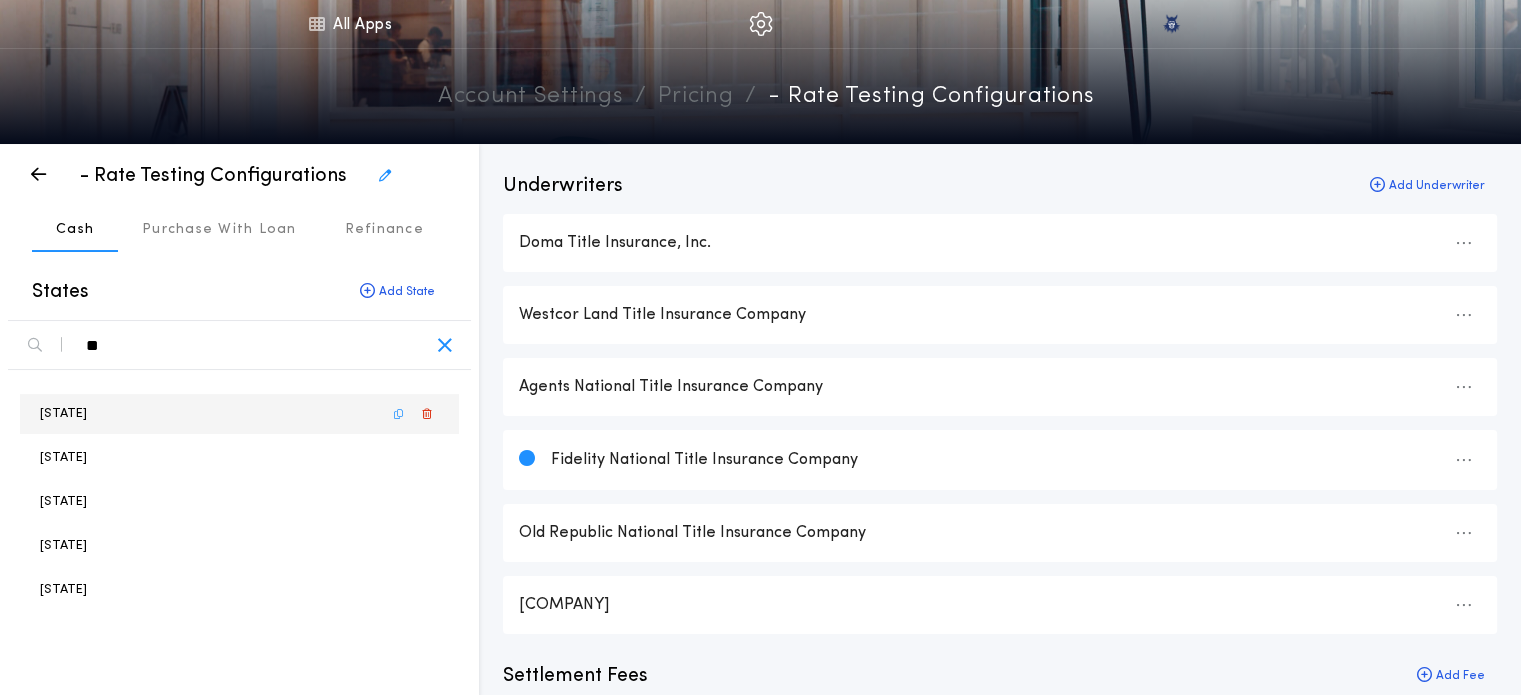 type on "**" 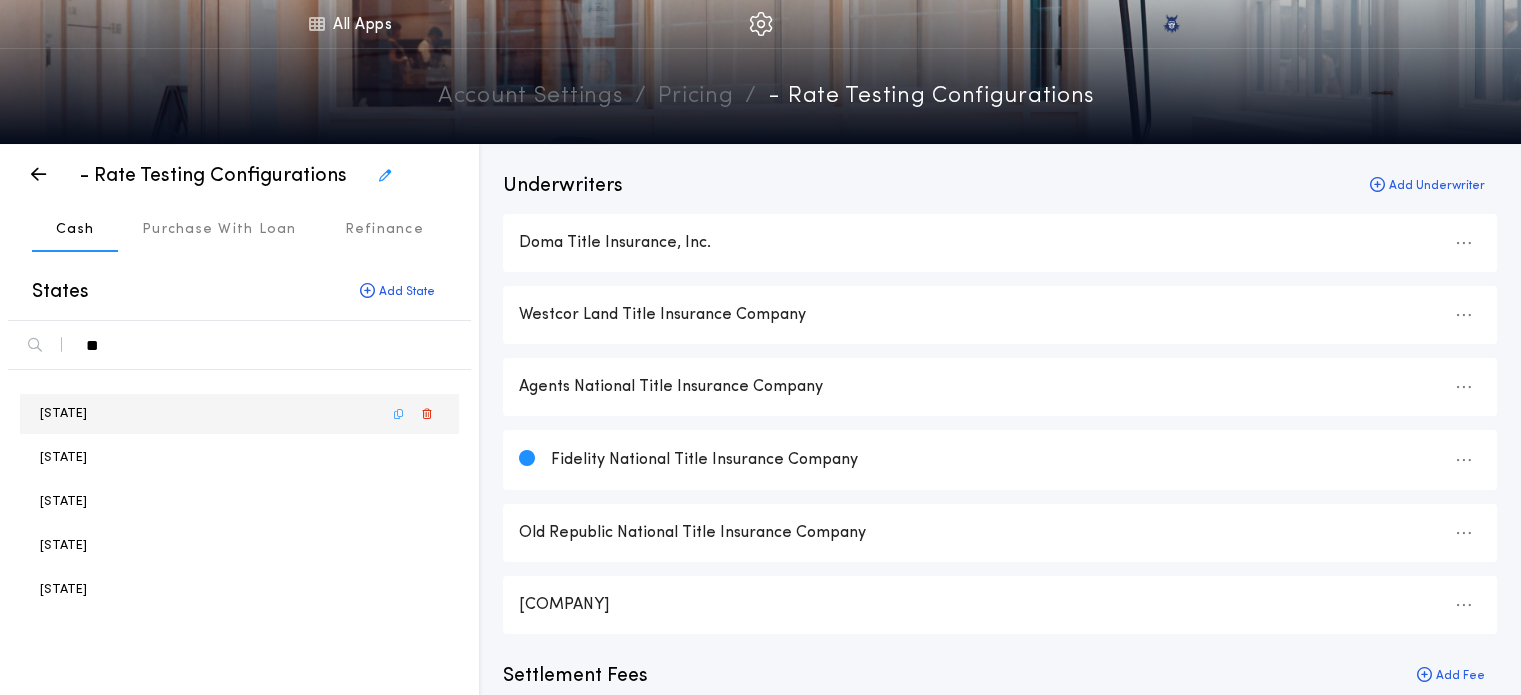 click on "[STATE]" at bounding box center [239, 414] 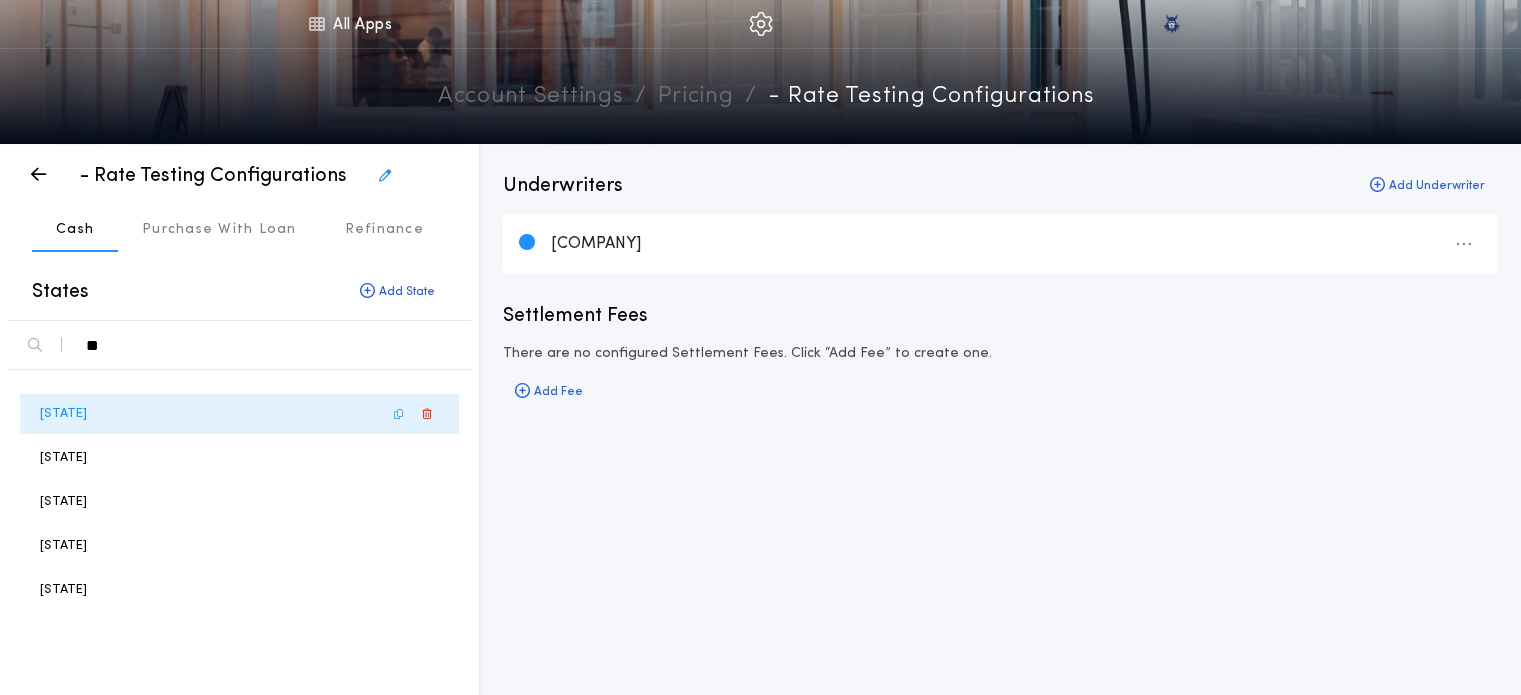 type 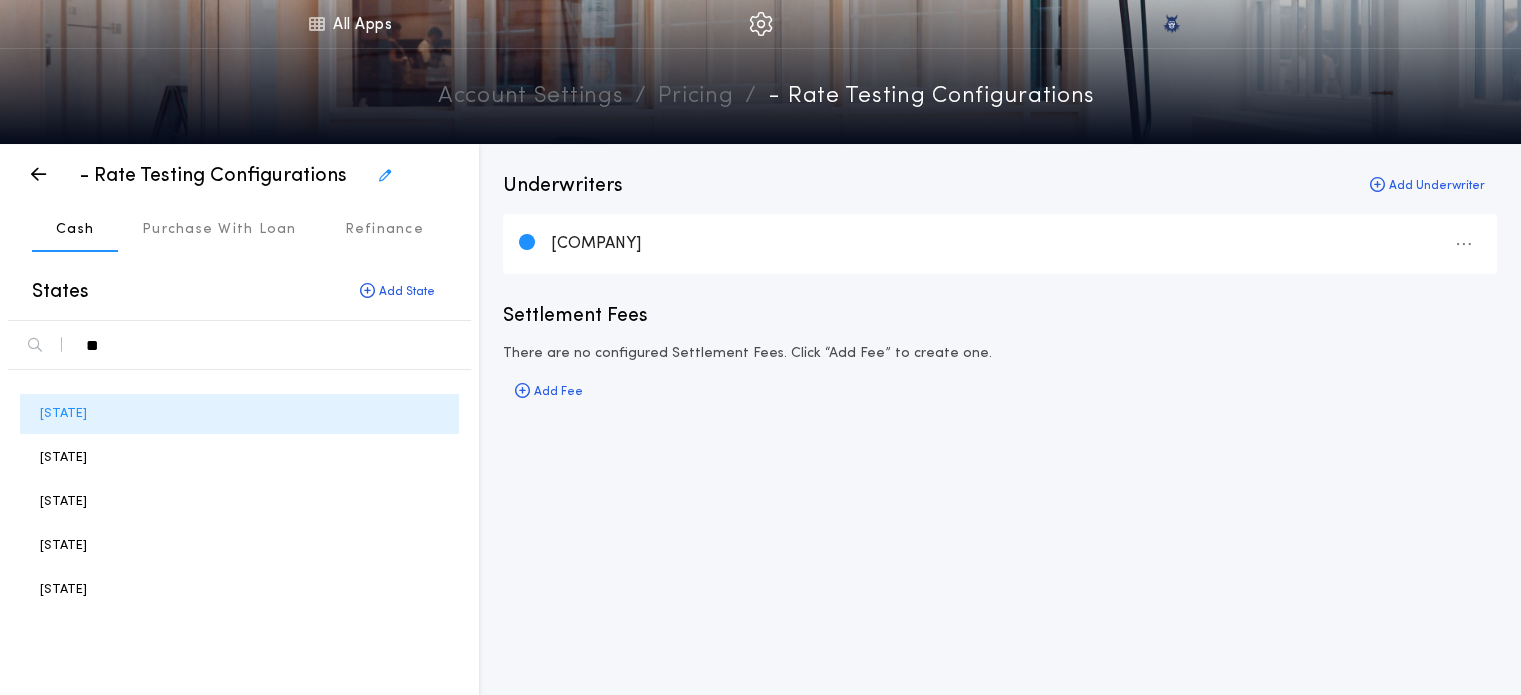 click on "Underwriters  Add Underwriter First American Title Insurance Company Settlement Fees There are no configured Settlement Fees. Click “Add Fee” to create one.  Add Fee" at bounding box center [1000, 420] 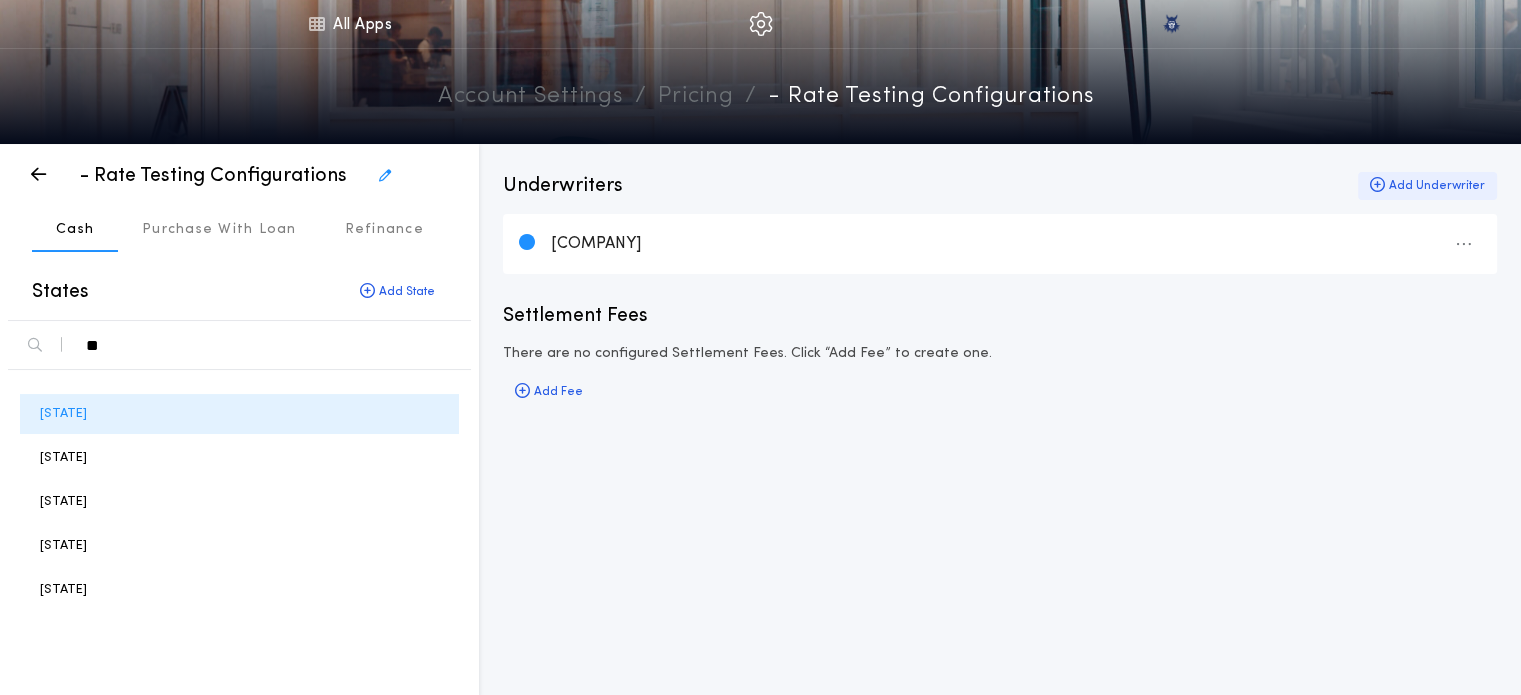 click on "Add Underwriter" at bounding box center [1427, 186] 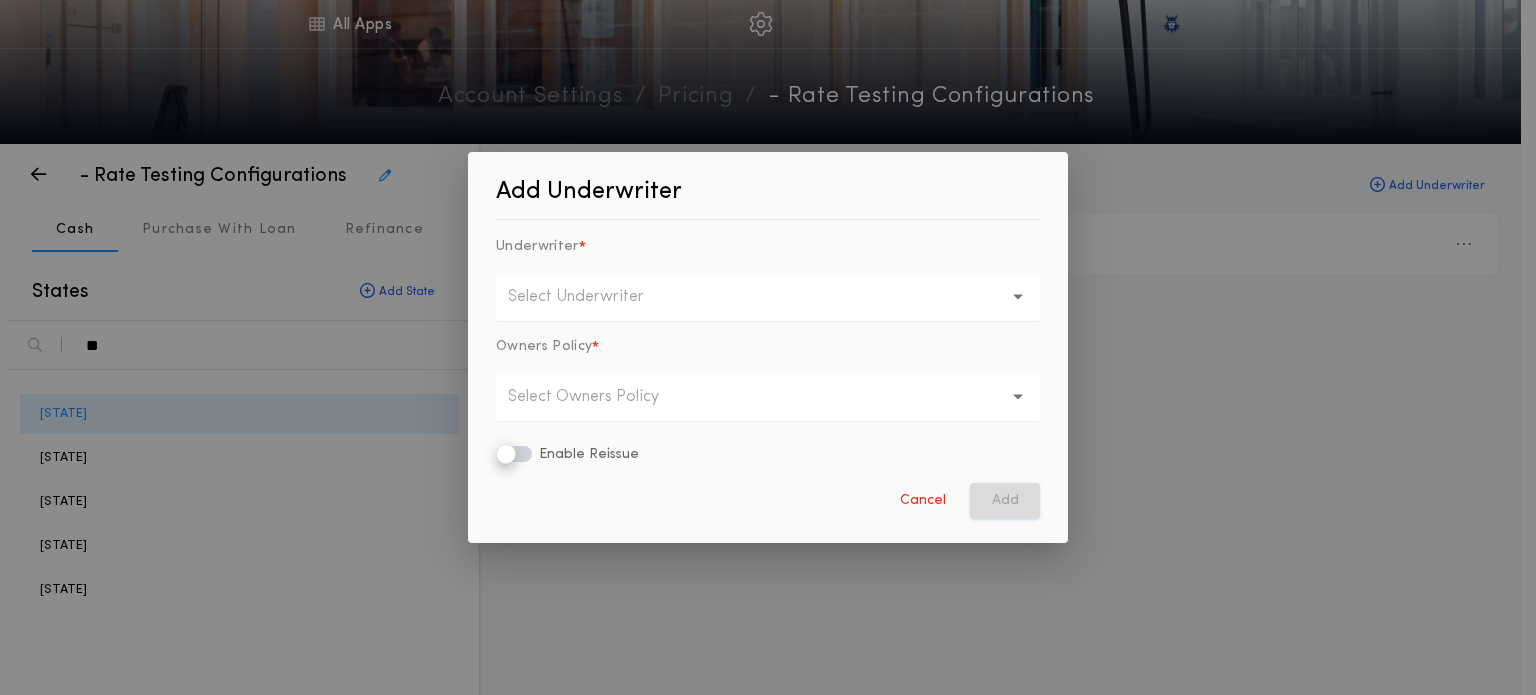 type 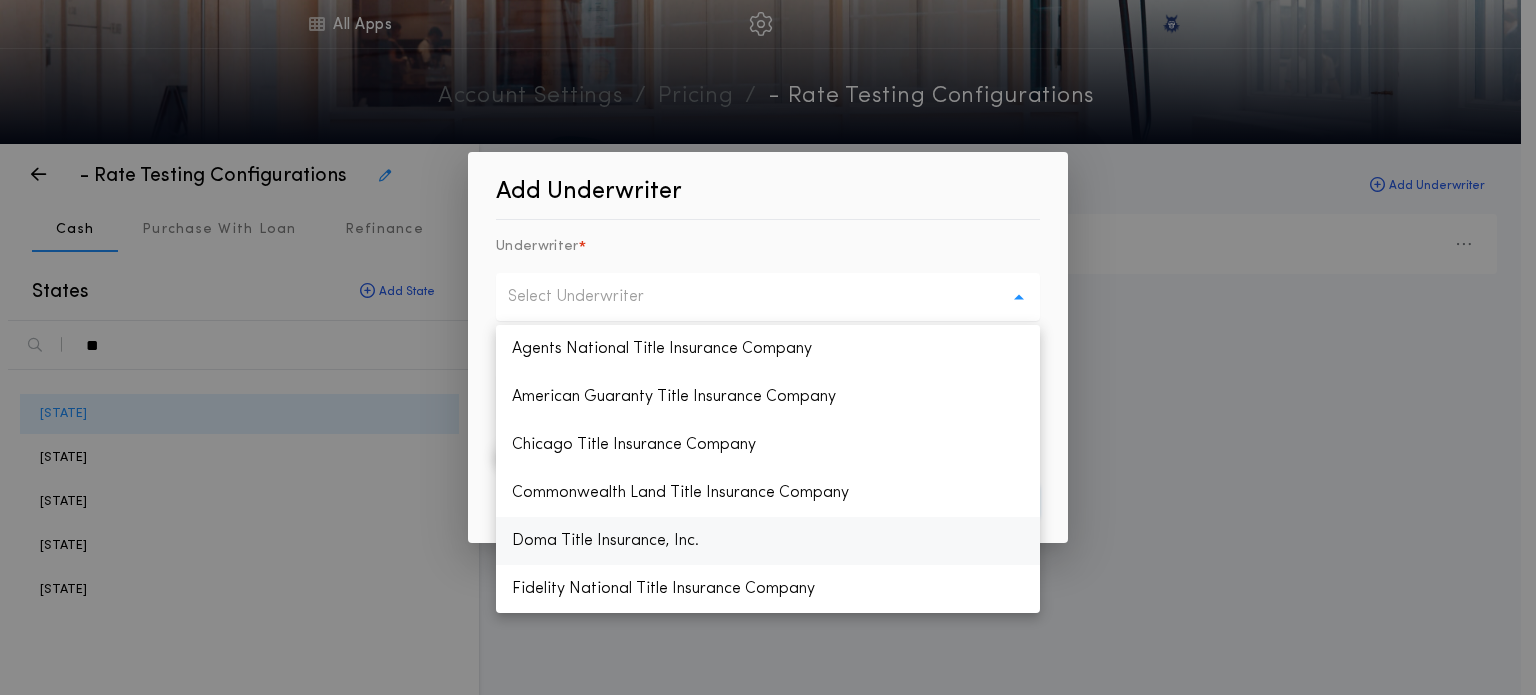 click on "Doma Title Insurance, Inc." at bounding box center [768, 541] 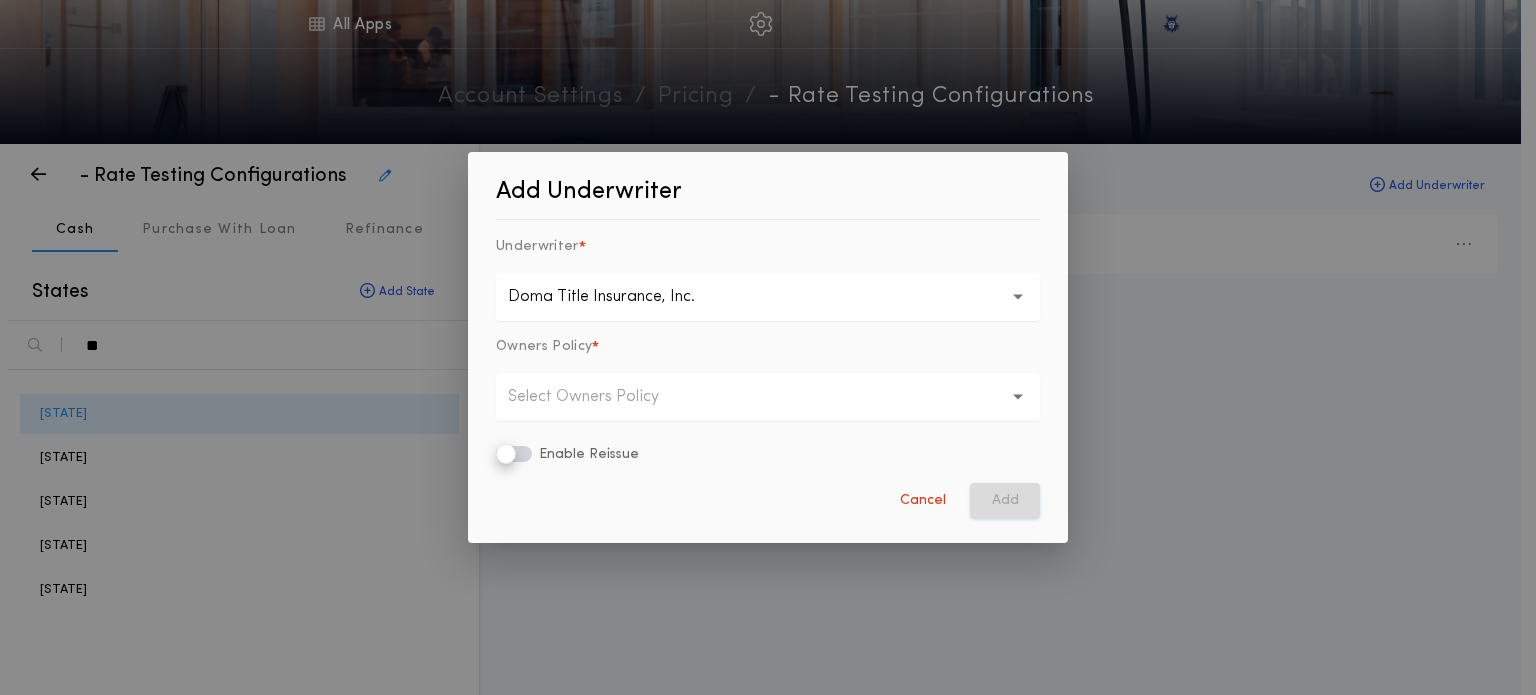 click on "Select Owners Policy" at bounding box center (599, 397) 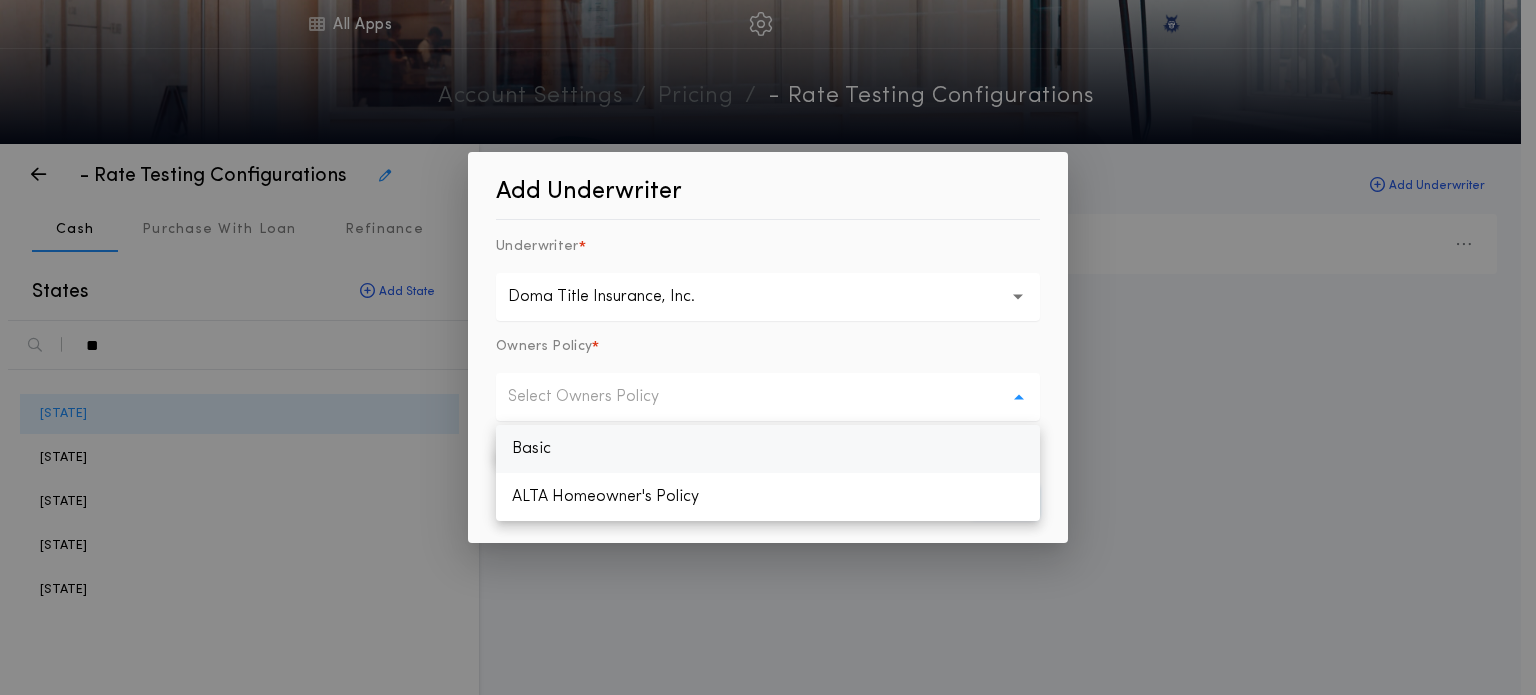 click on "Basic" at bounding box center [768, 449] 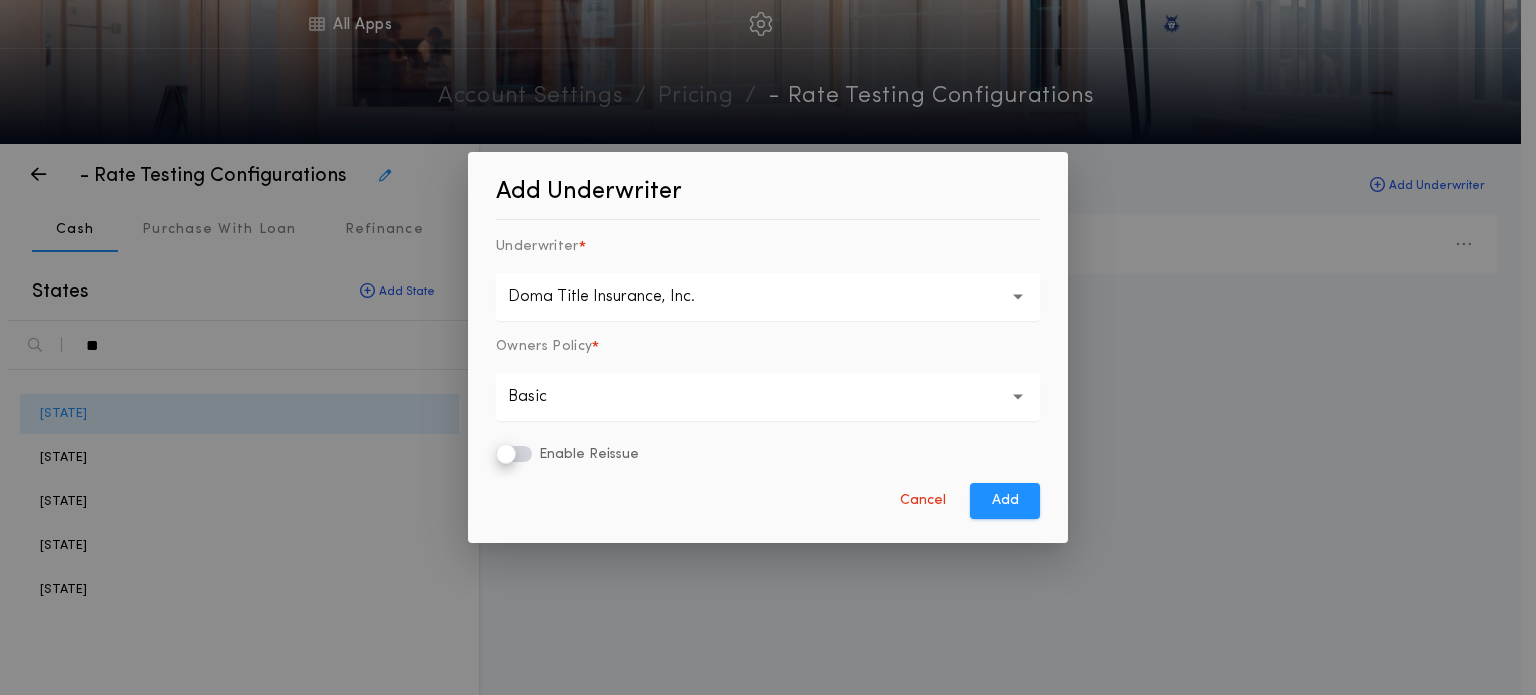 type 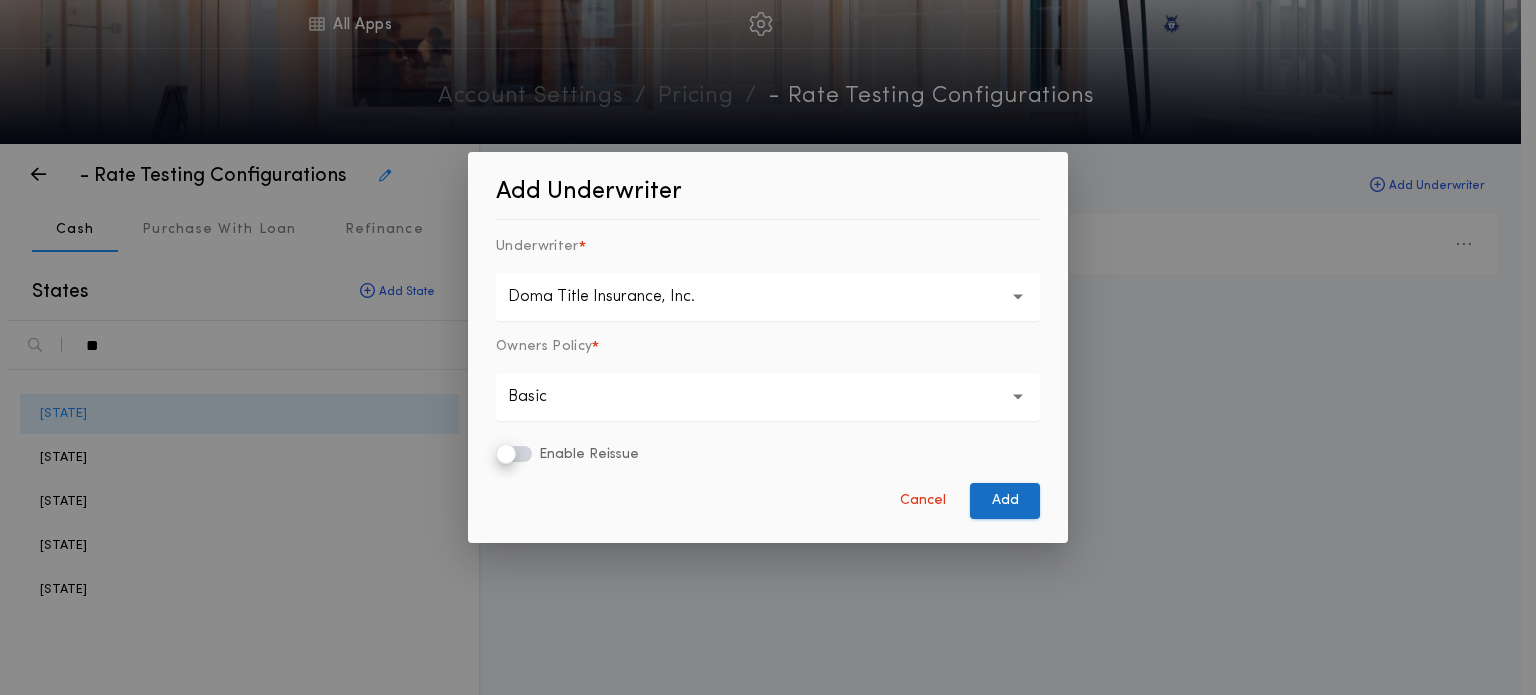 click on "Add" at bounding box center [1005, 501] 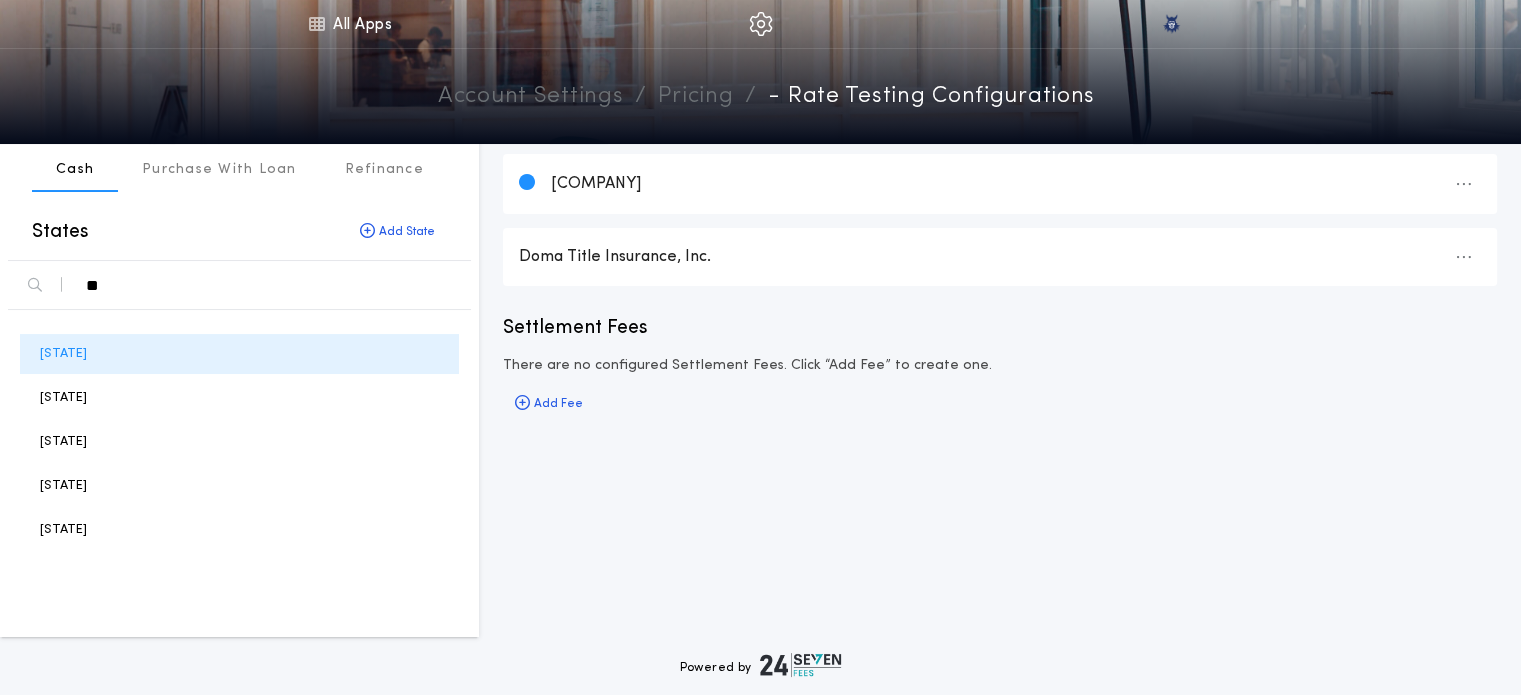 scroll, scrollTop: 30, scrollLeft: 0, axis: vertical 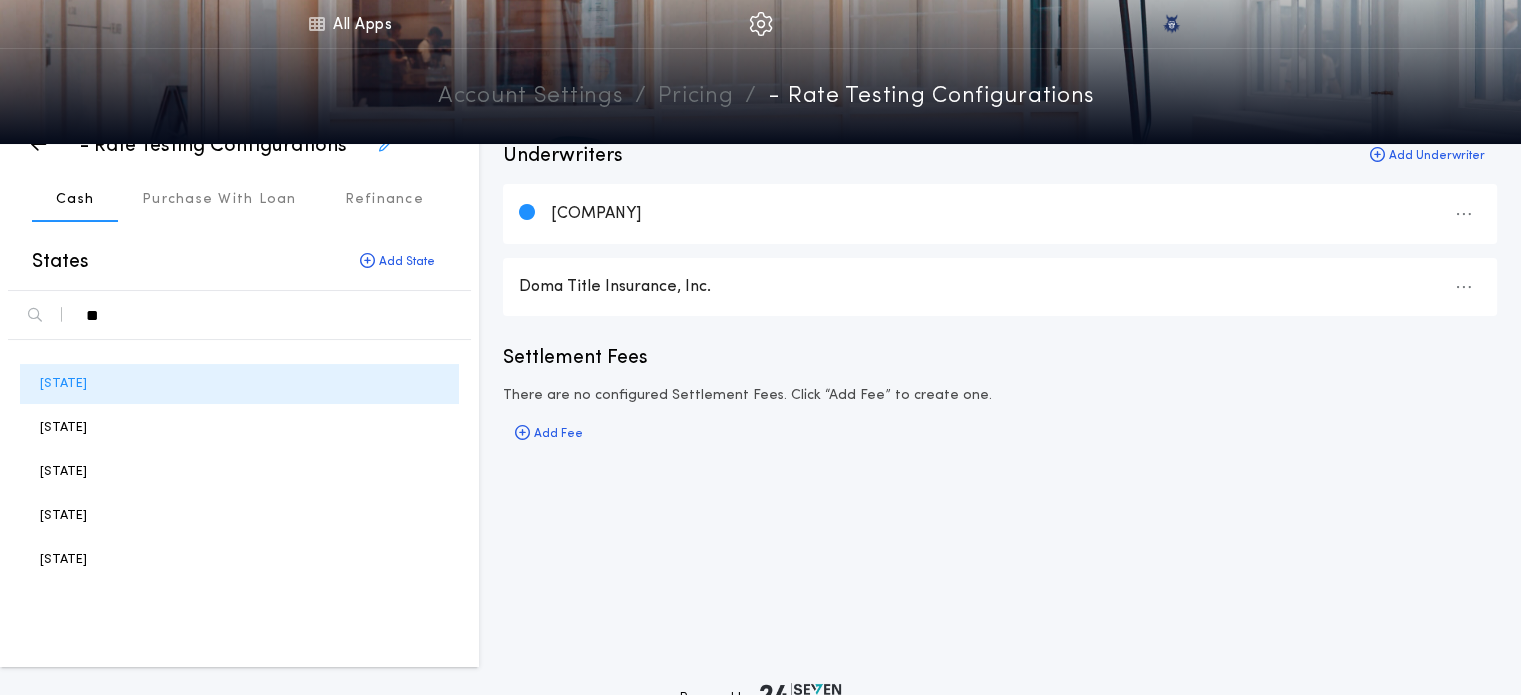 type 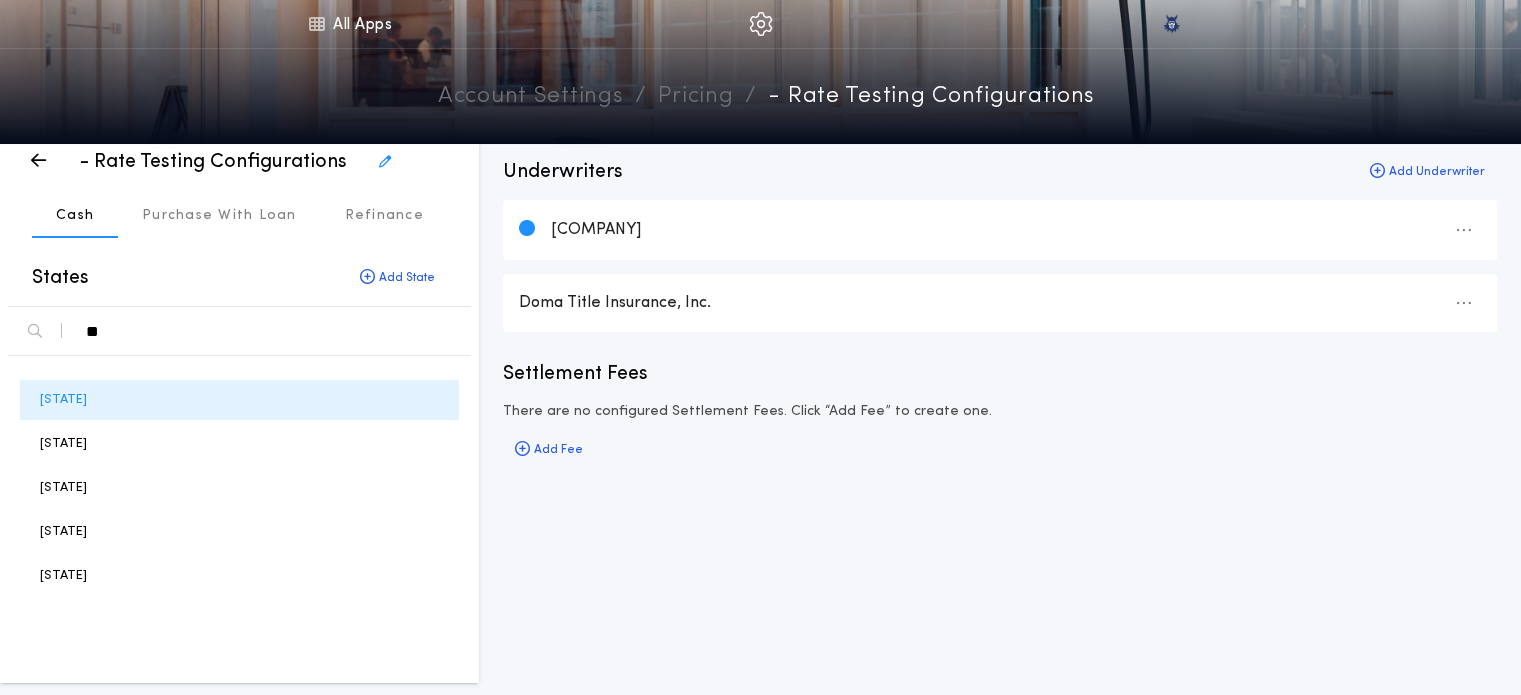 scroll, scrollTop: 0, scrollLeft: 0, axis: both 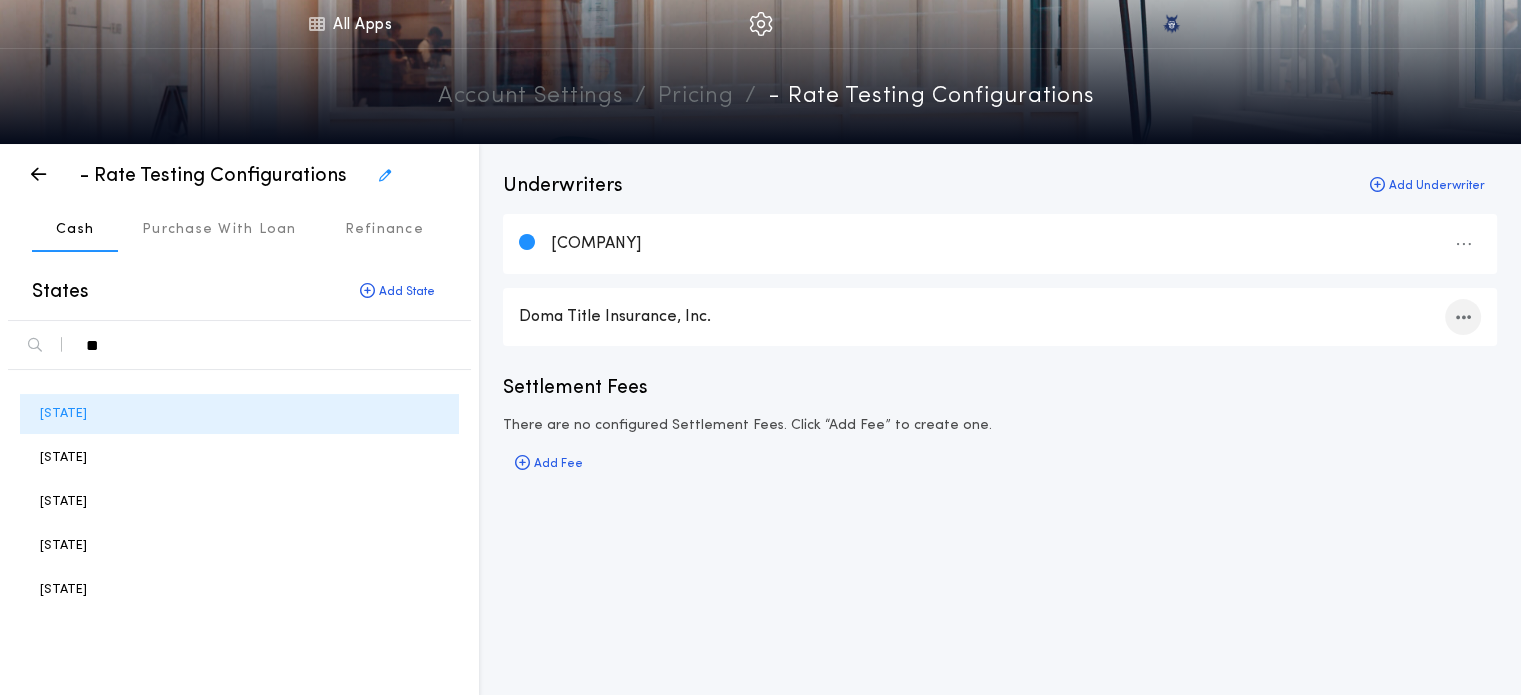 click at bounding box center (1463, 317) 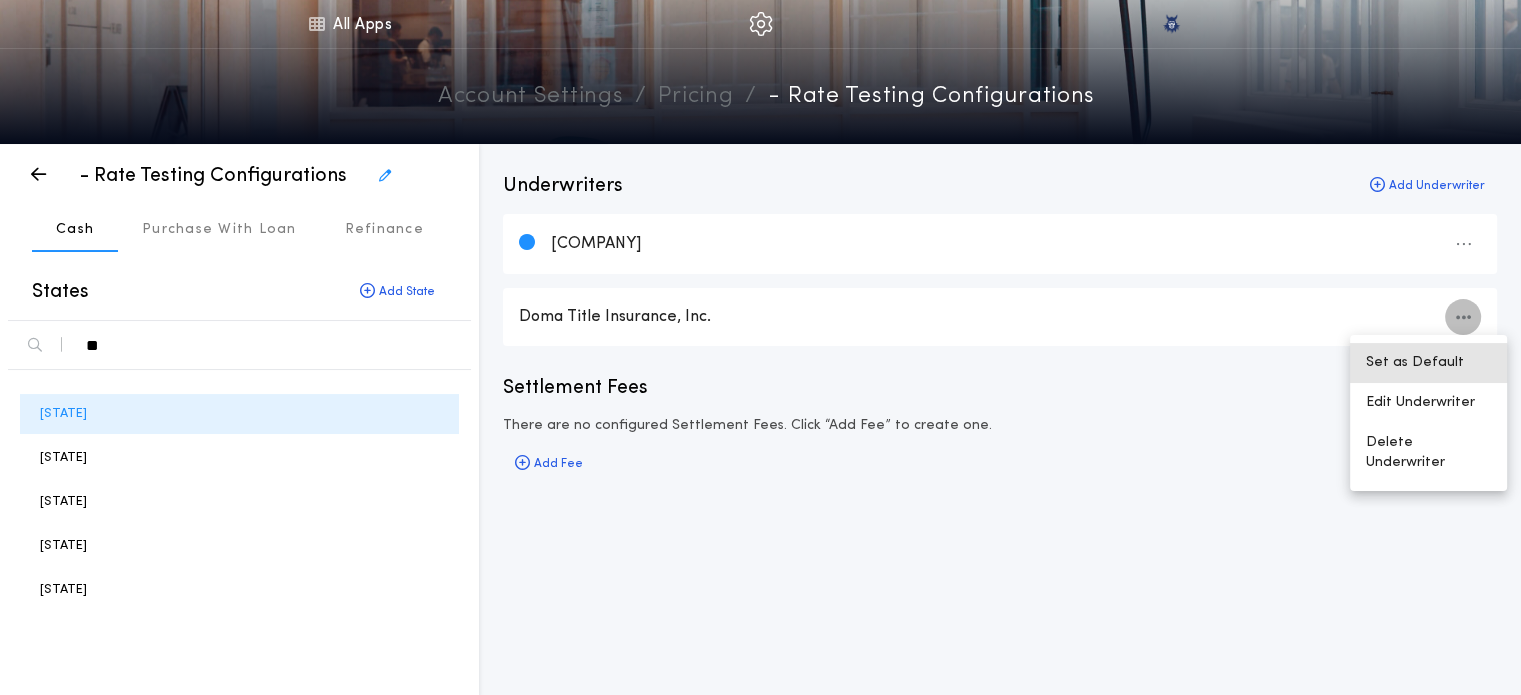 click on "Set as Default" at bounding box center (1428, 363) 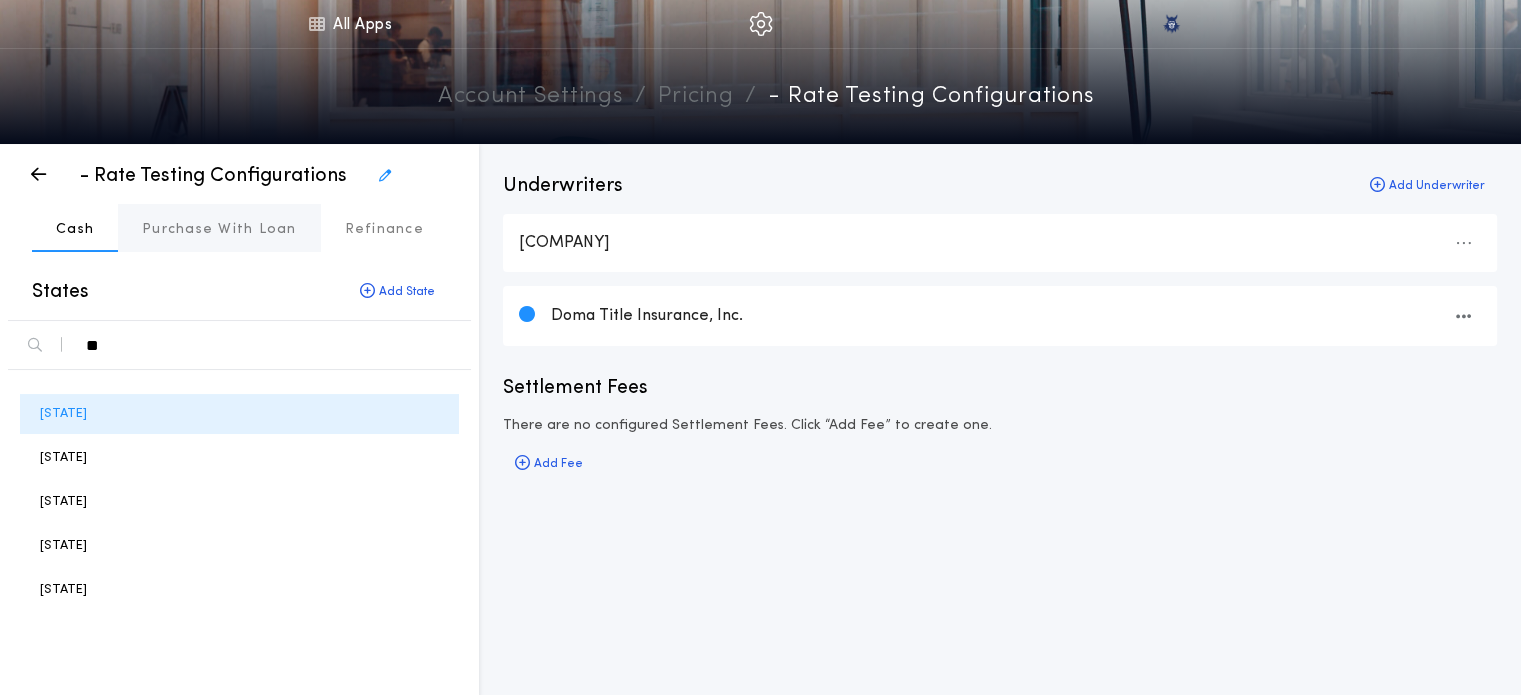 click on "Purchase With Loan" at bounding box center (219, 230) 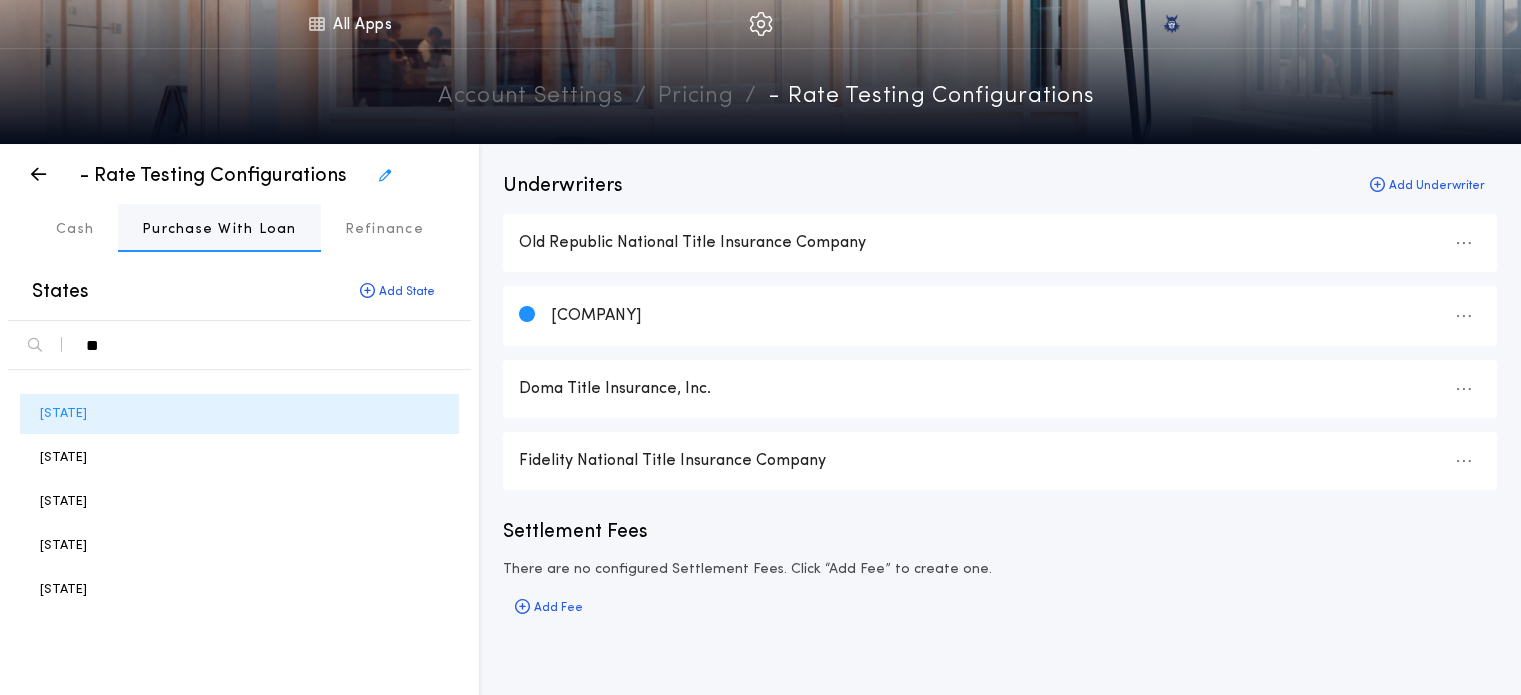 type 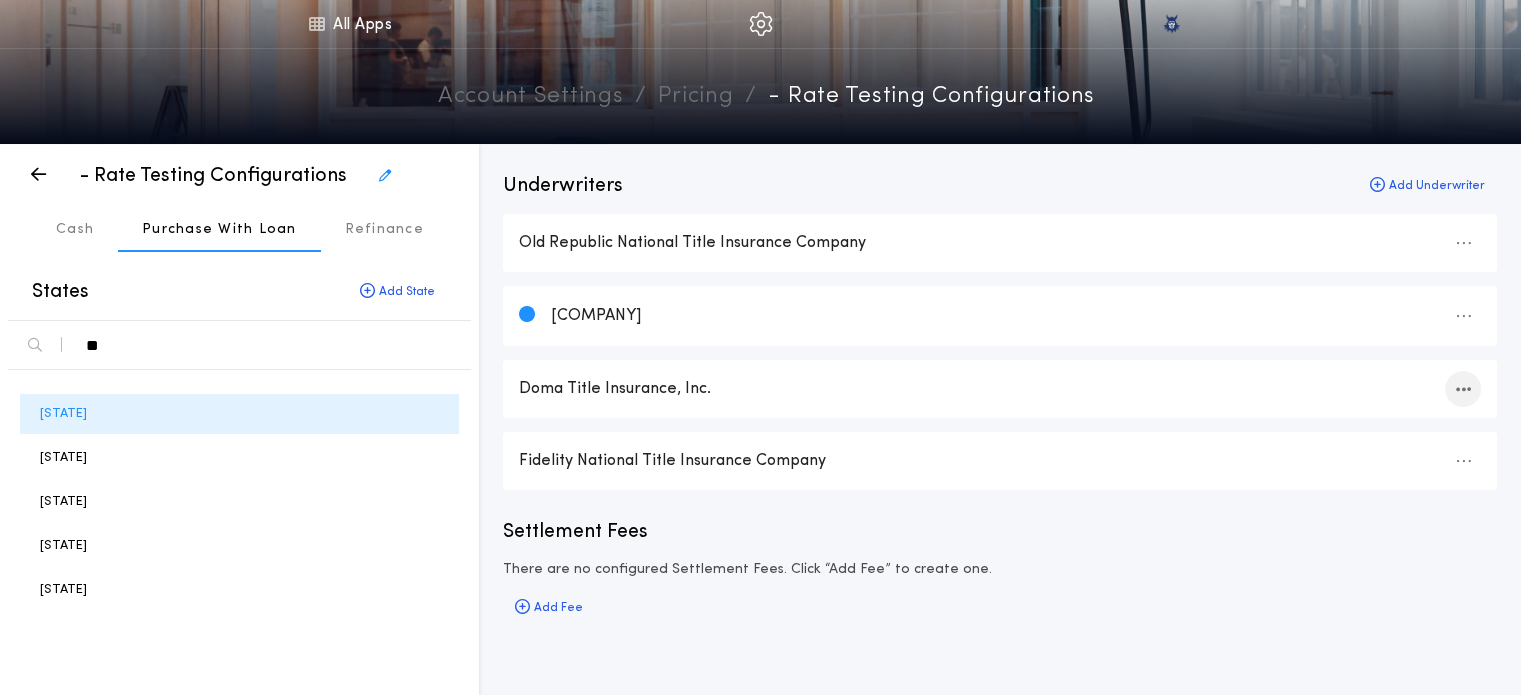 click at bounding box center (1463, 389) 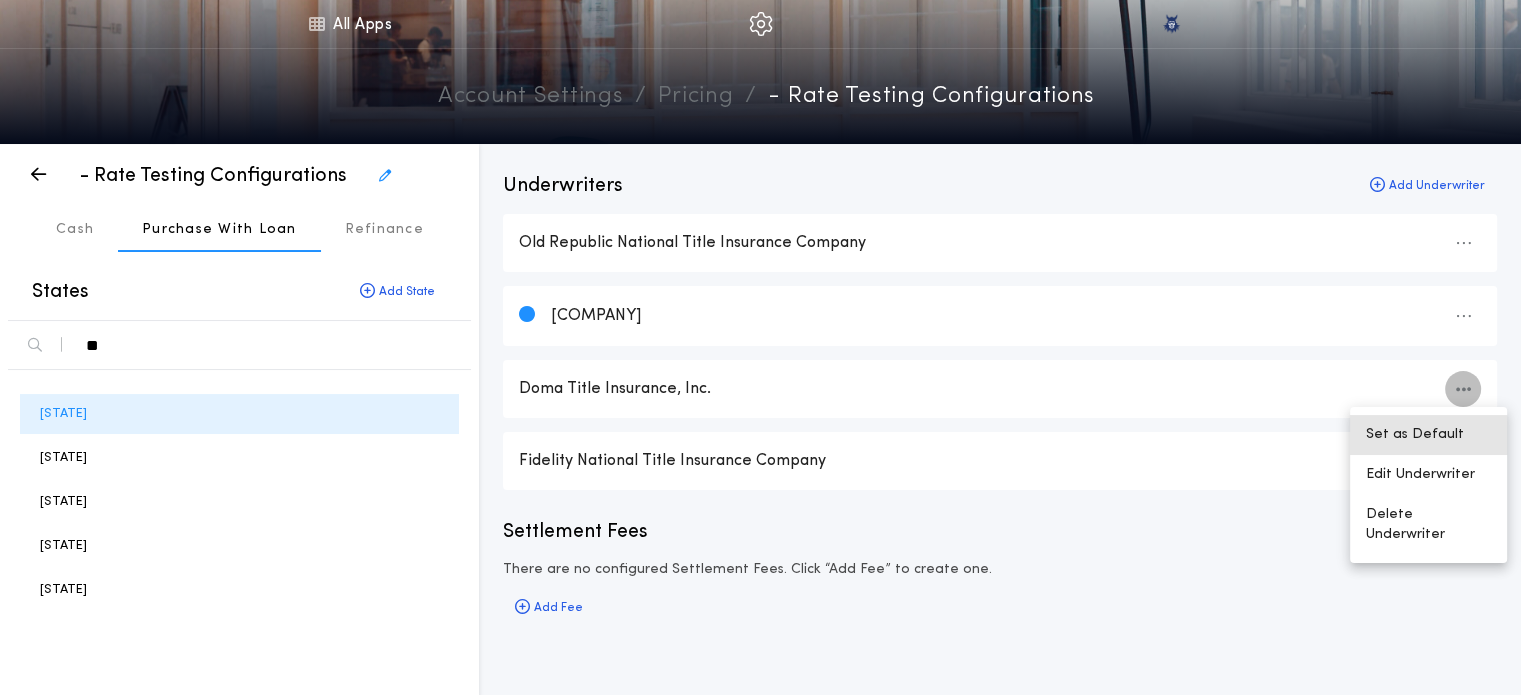click on "Set as Default" at bounding box center (1428, 435) 